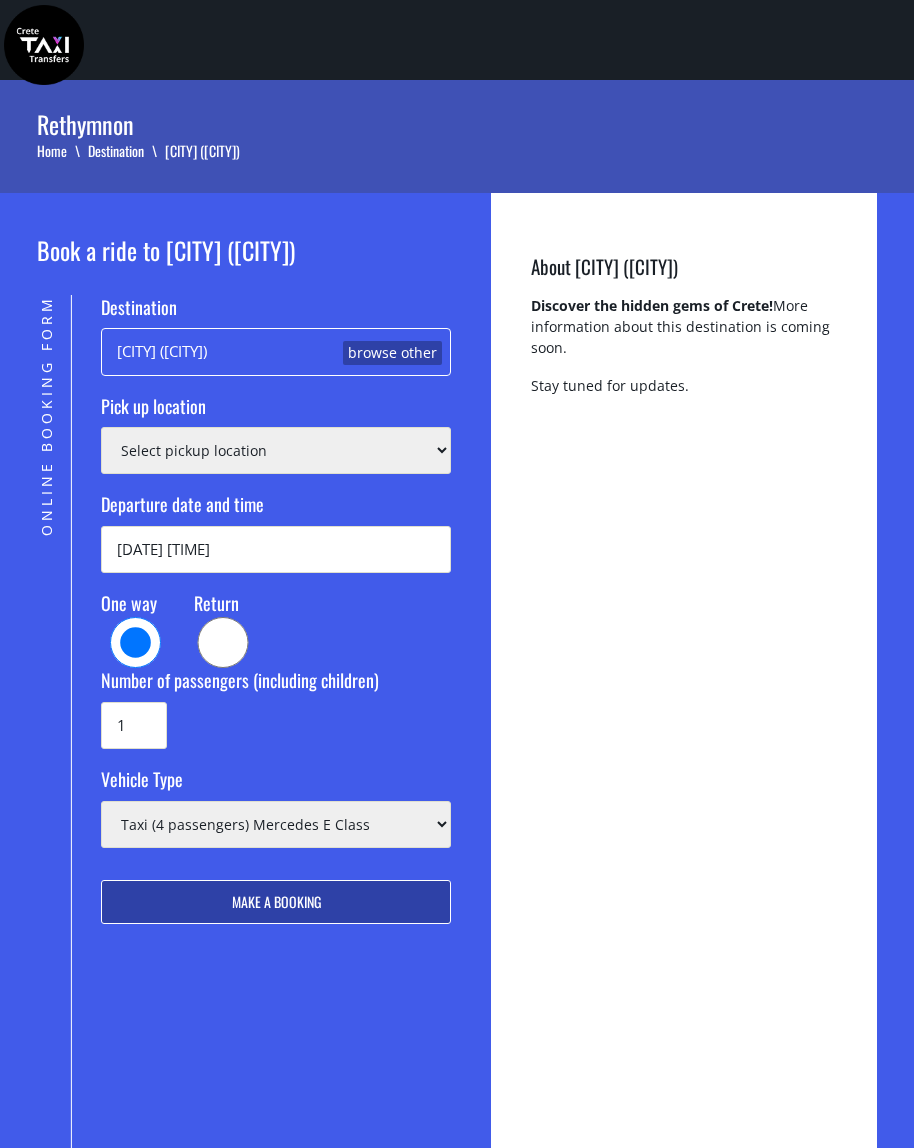 scroll, scrollTop: 0, scrollLeft: 0, axis: both 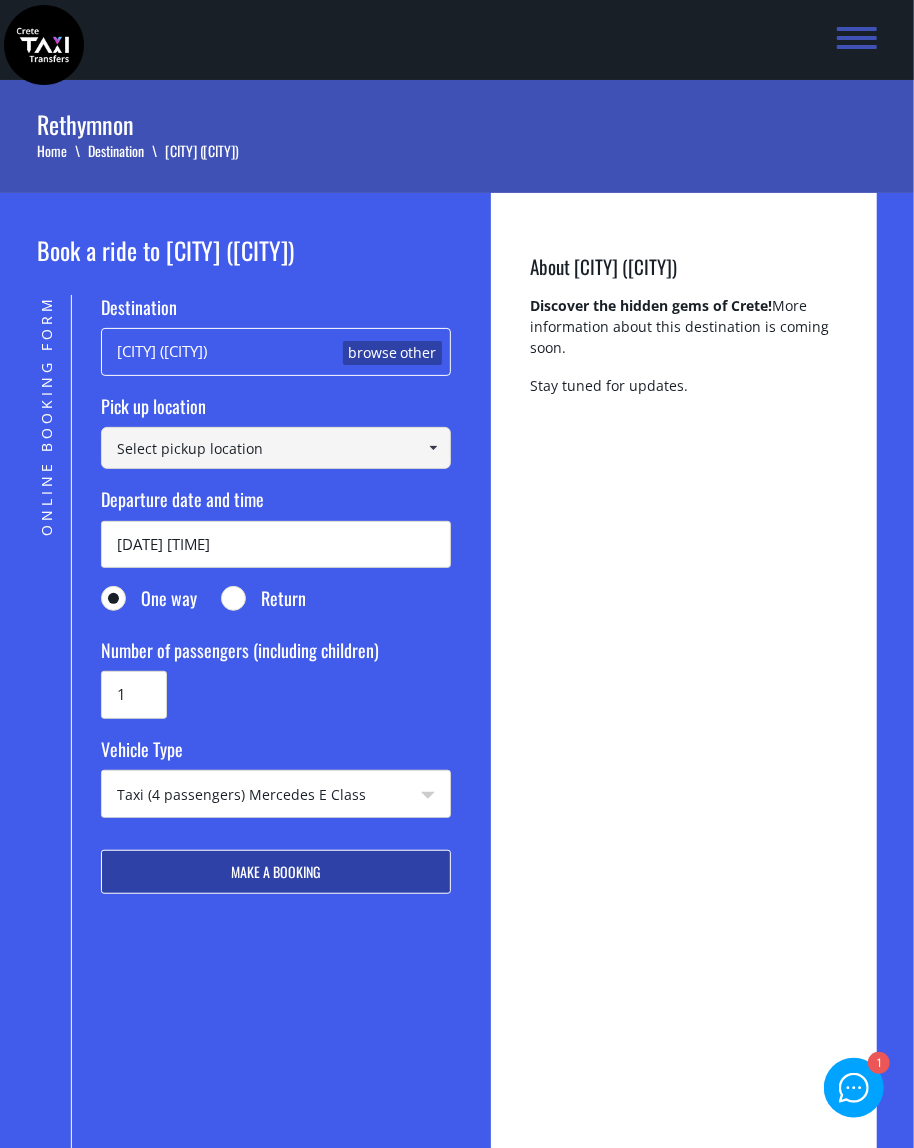 click at bounding box center [275, 448] 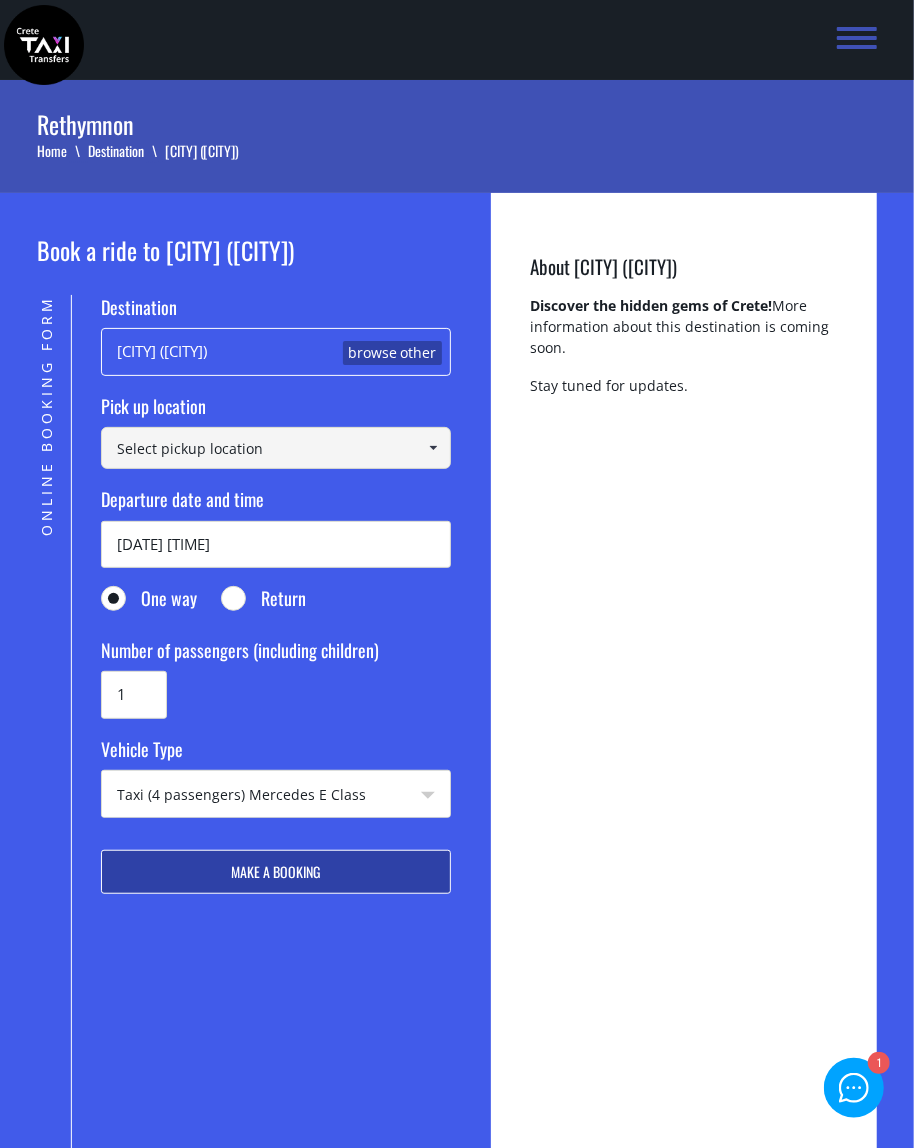 click at bounding box center [275, 448] 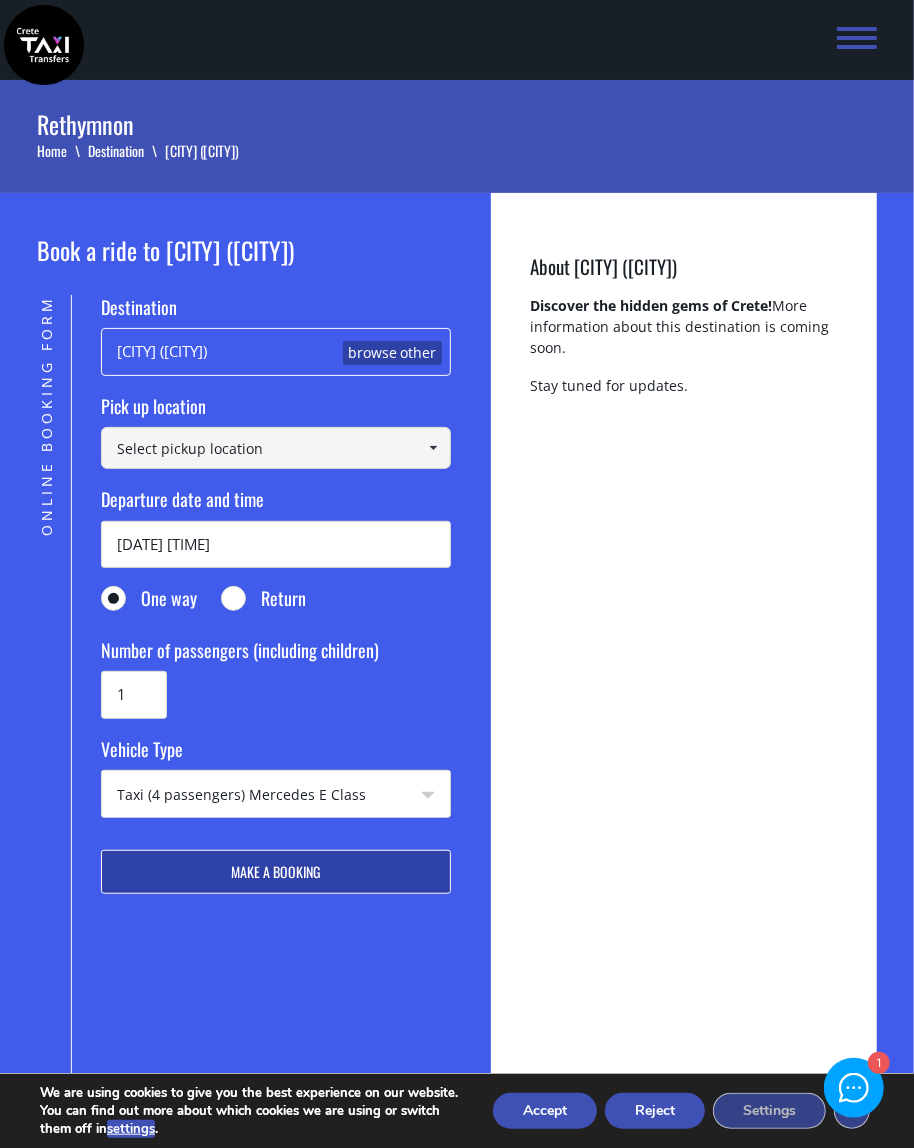 click at bounding box center (275, 448) 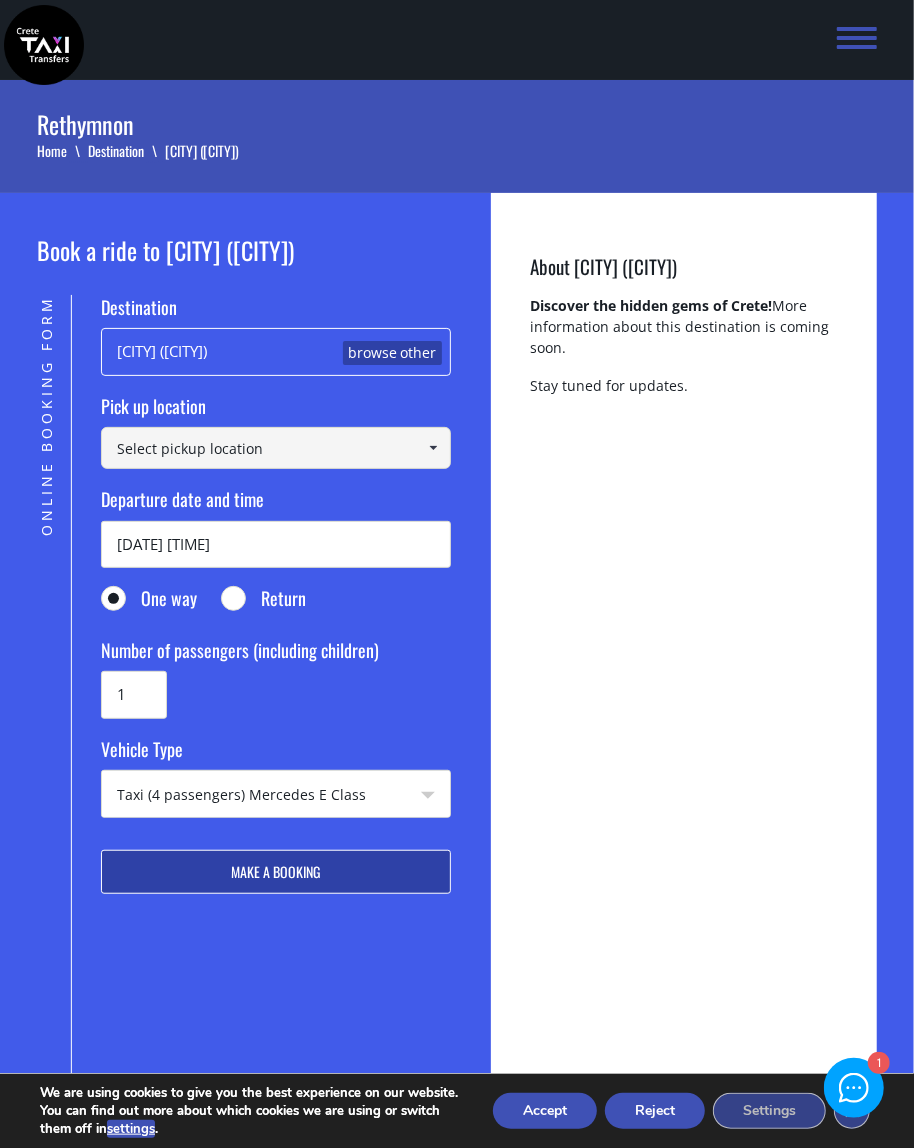 click on "Panormo (Rethymnon)   browse other" at bounding box center [275, 351] 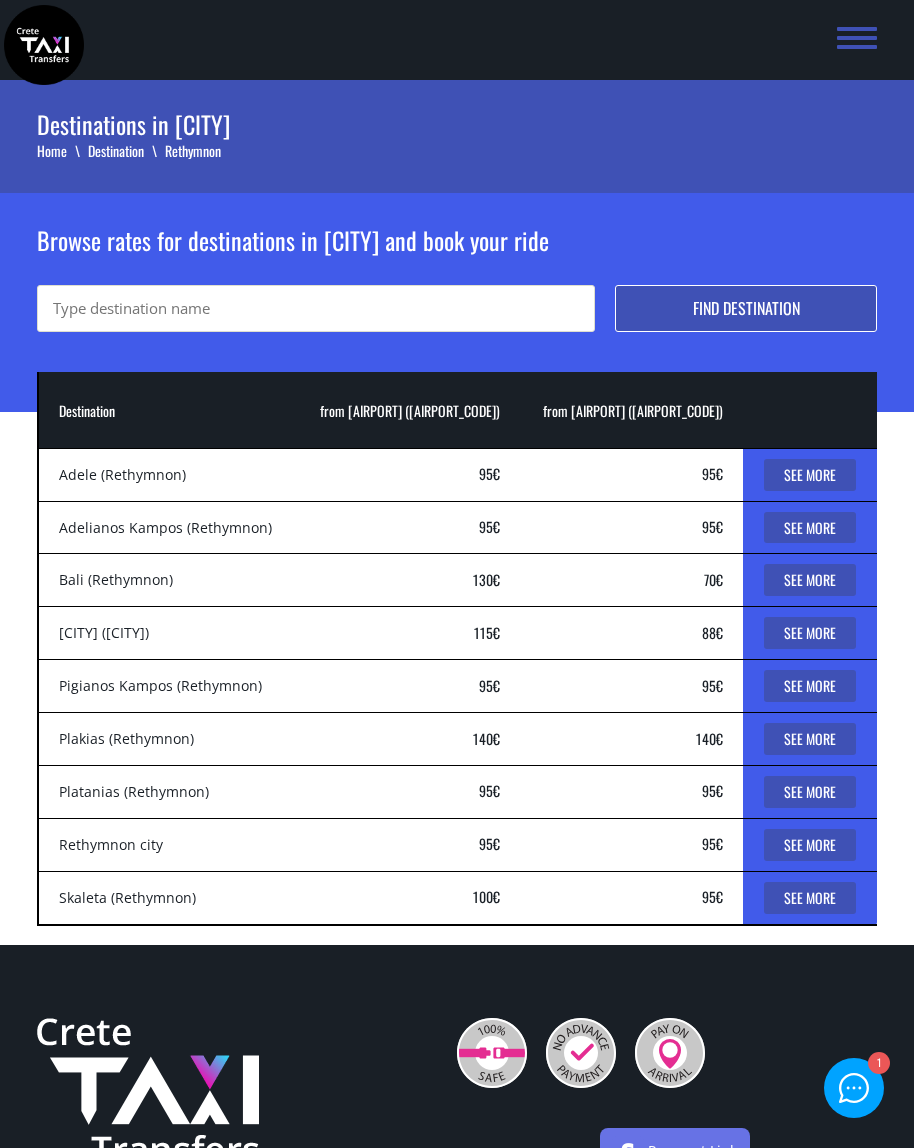 scroll, scrollTop: 0, scrollLeft: 0, axis: both 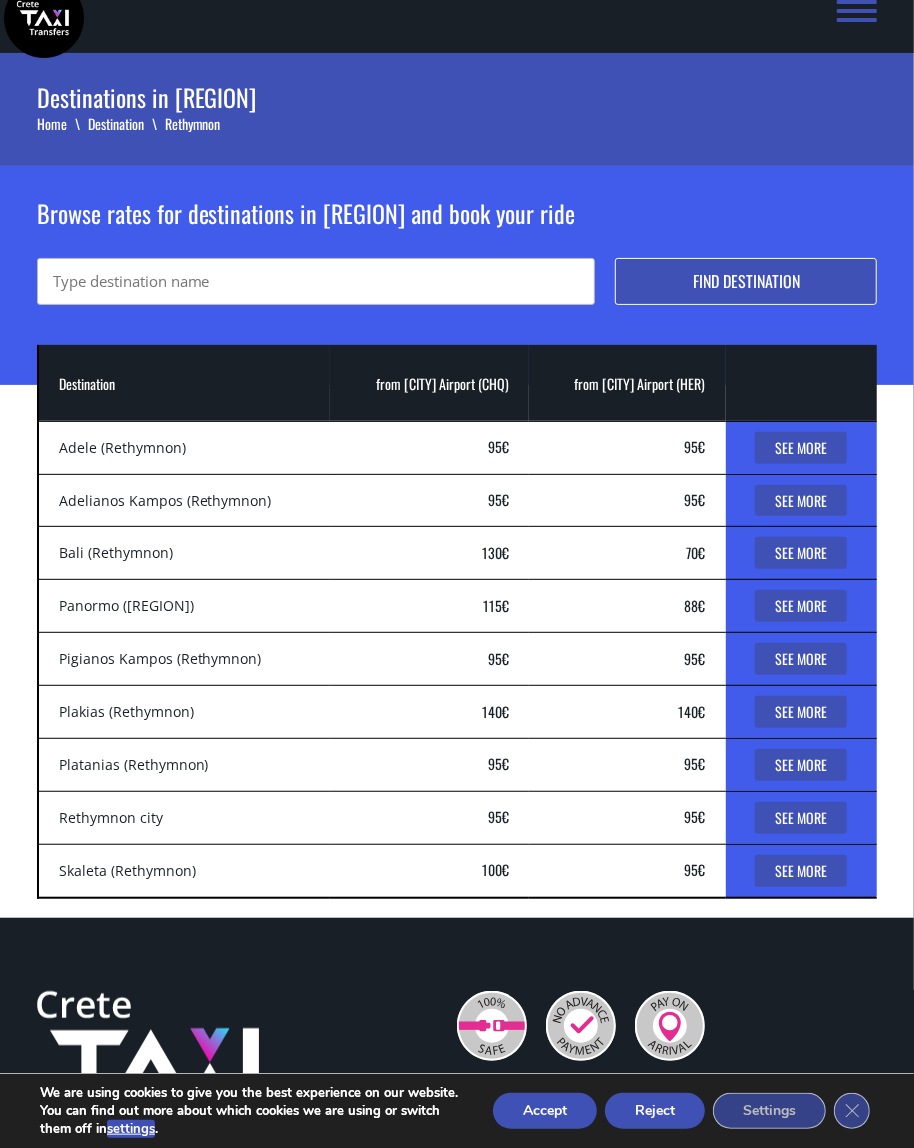 click at bounding box center [316, 281] 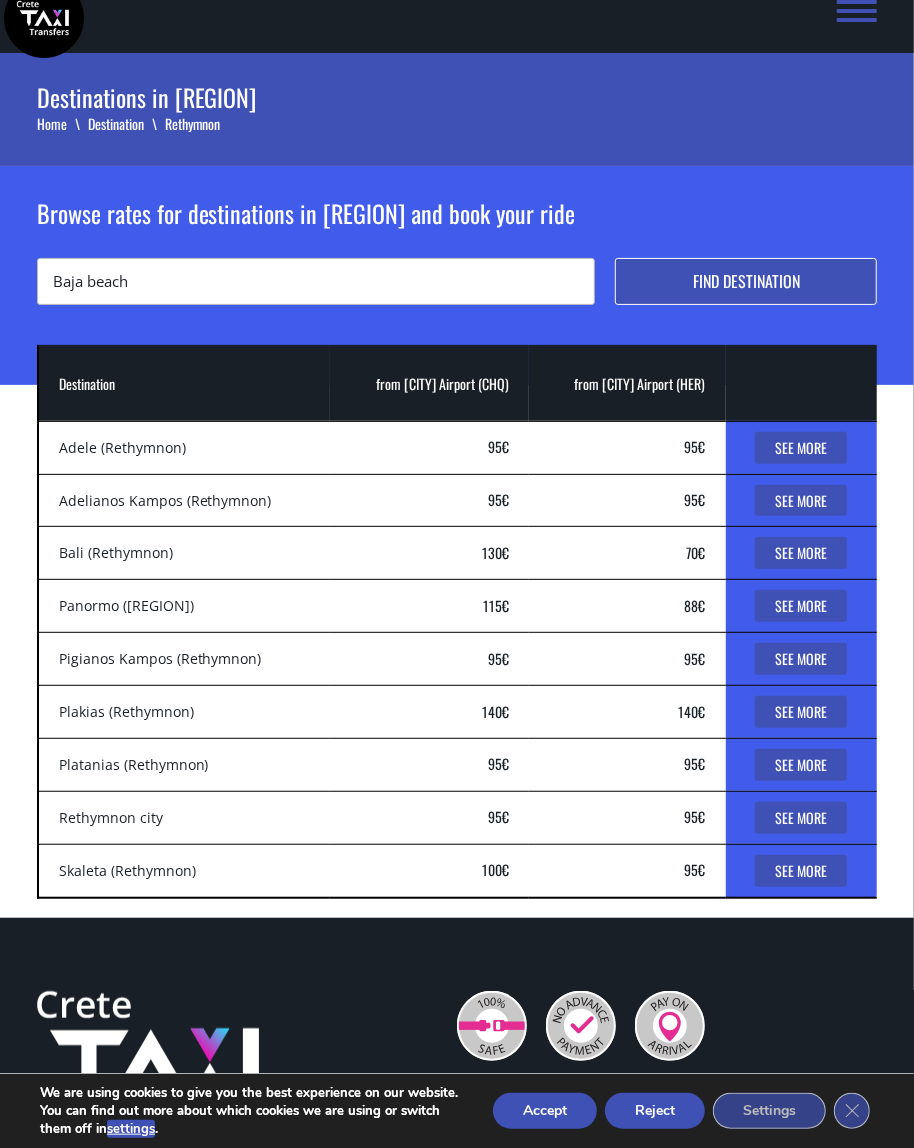 type on "Baja beach" 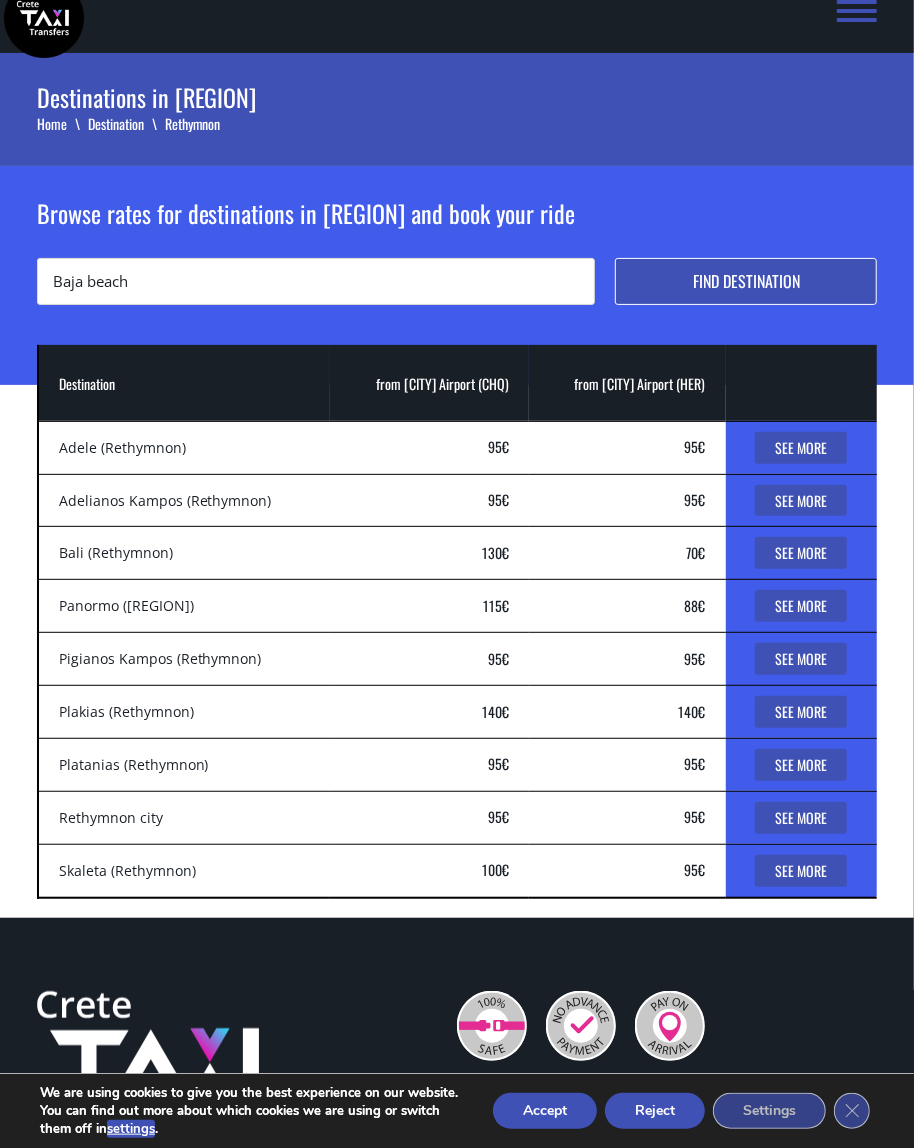 click on "Find destination" at bounding box center [746, 281] 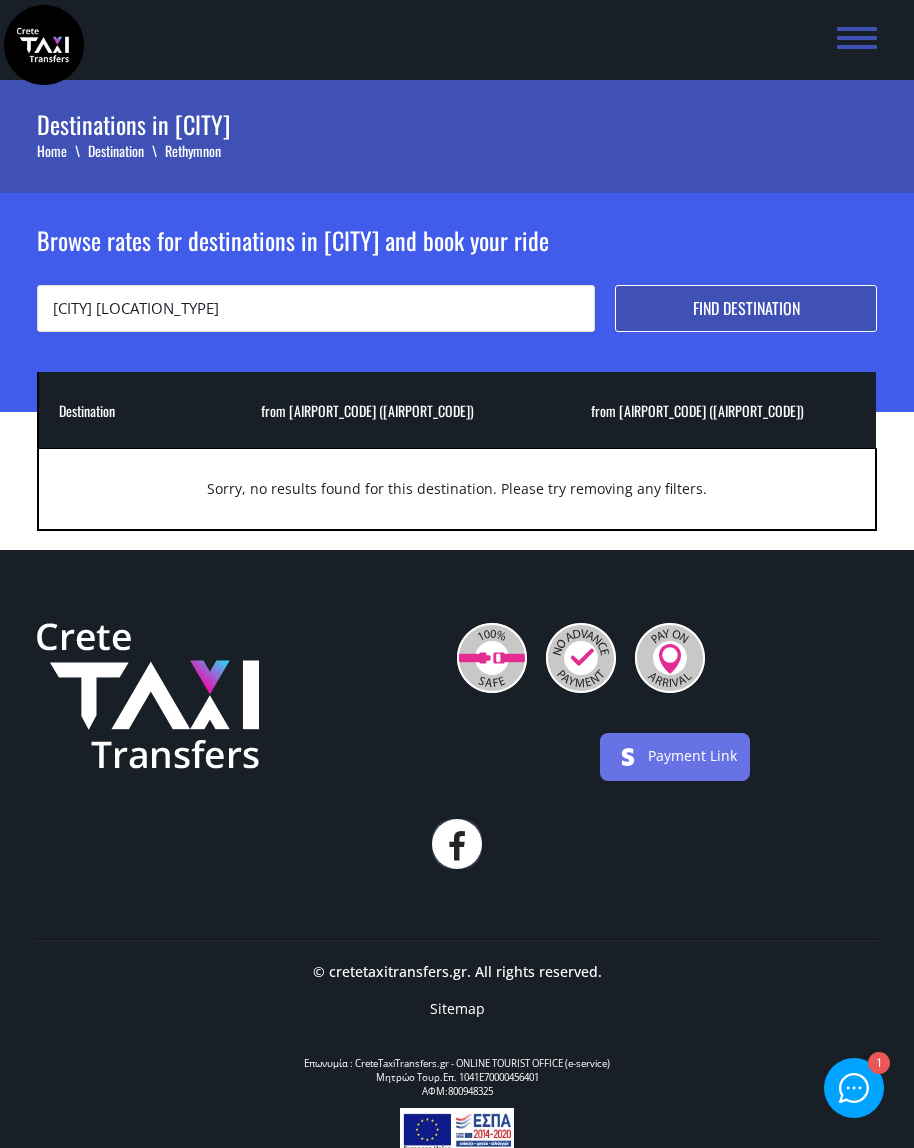scroll, scrollTop: 0, scrollLeft: 0, axis: both 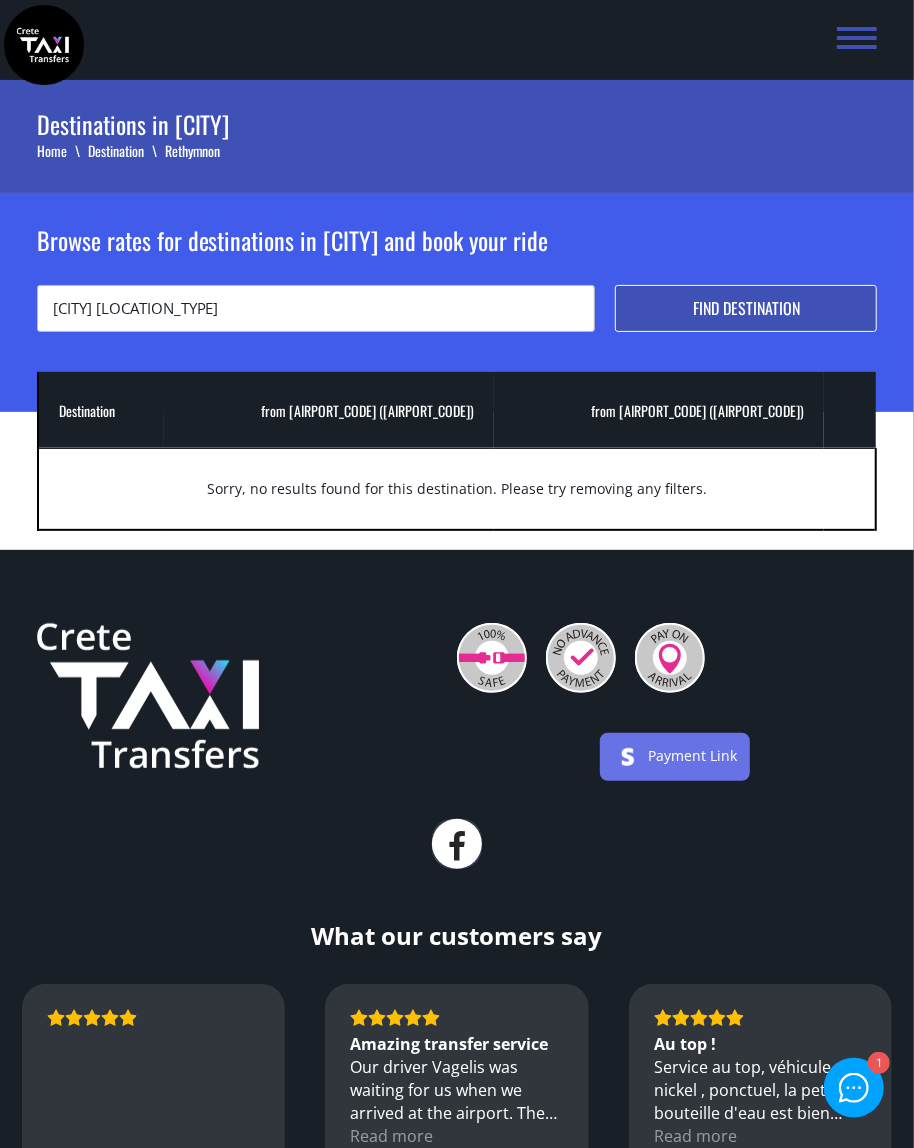 click on "[CITY] [LOCATION_TYPE]" at bounding box center (316, 308) 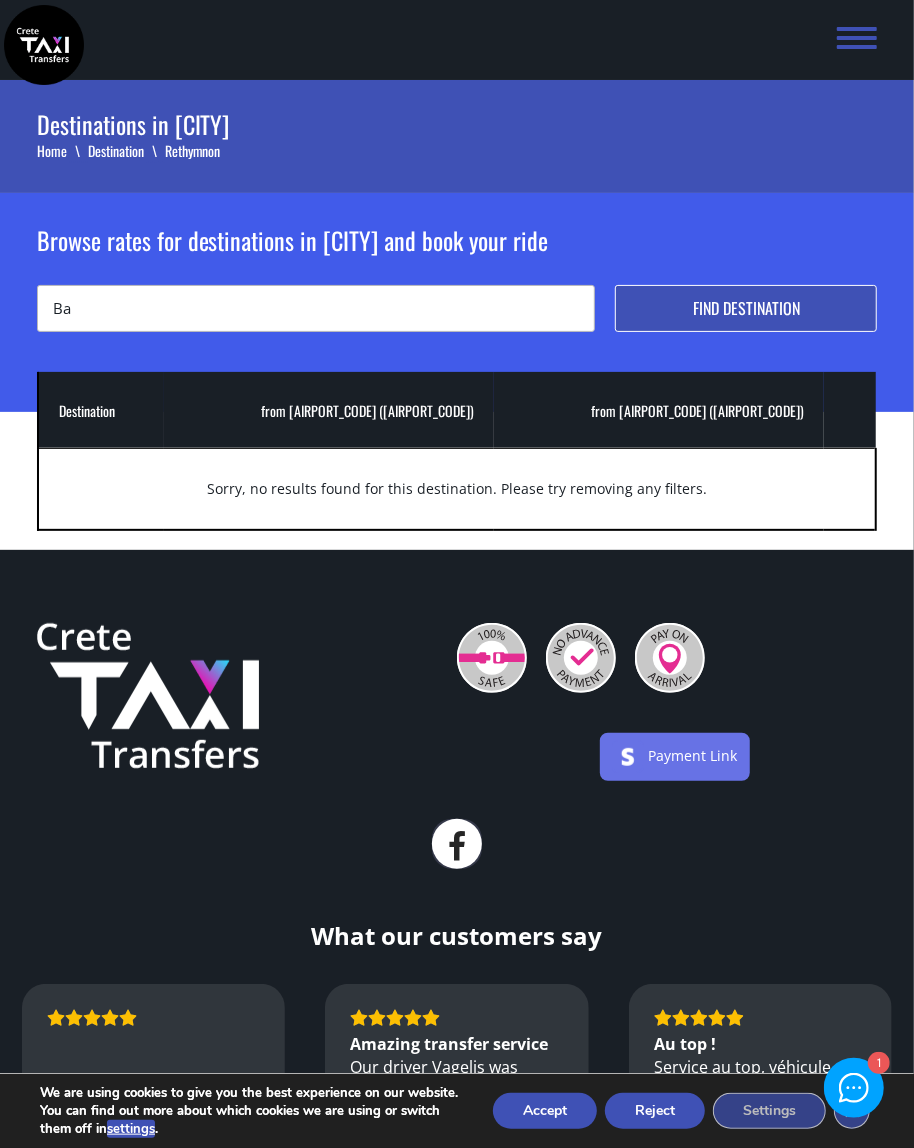 type on "B" 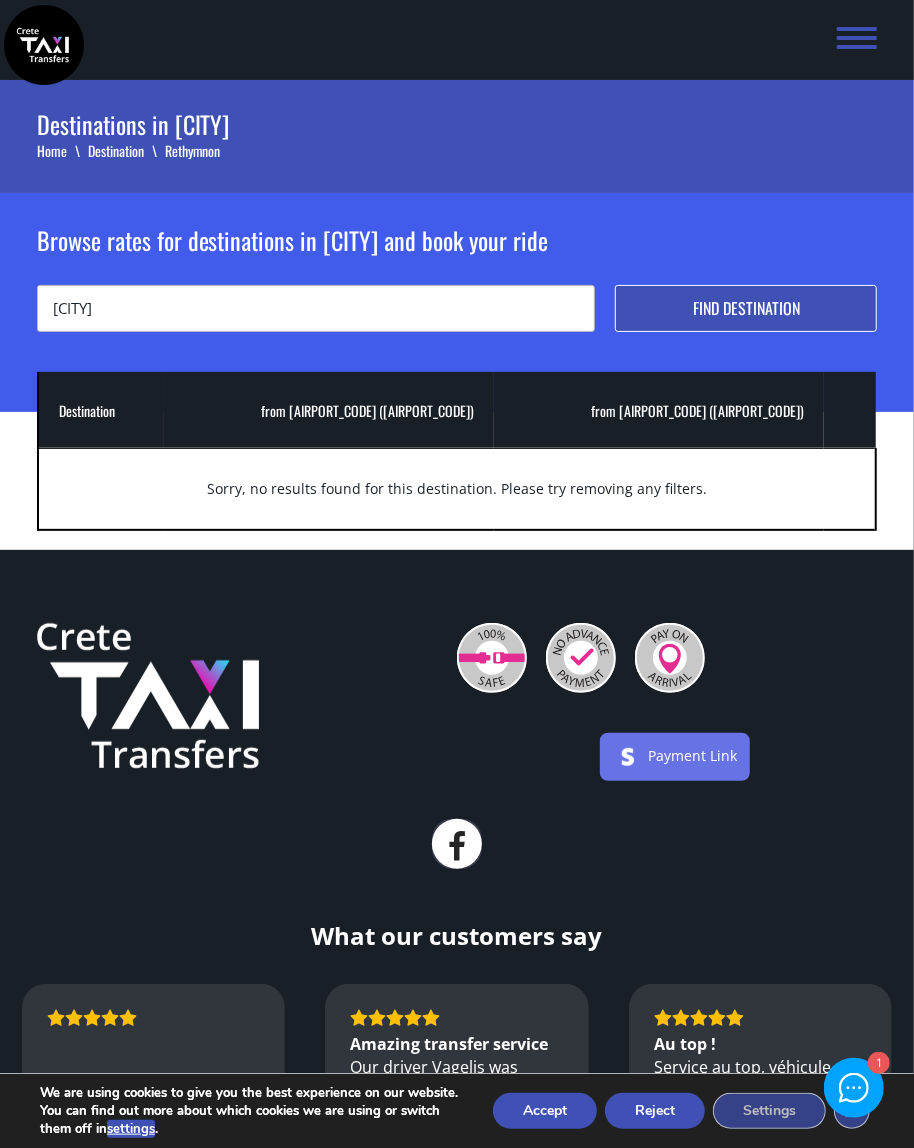 type on "Chersonissos" 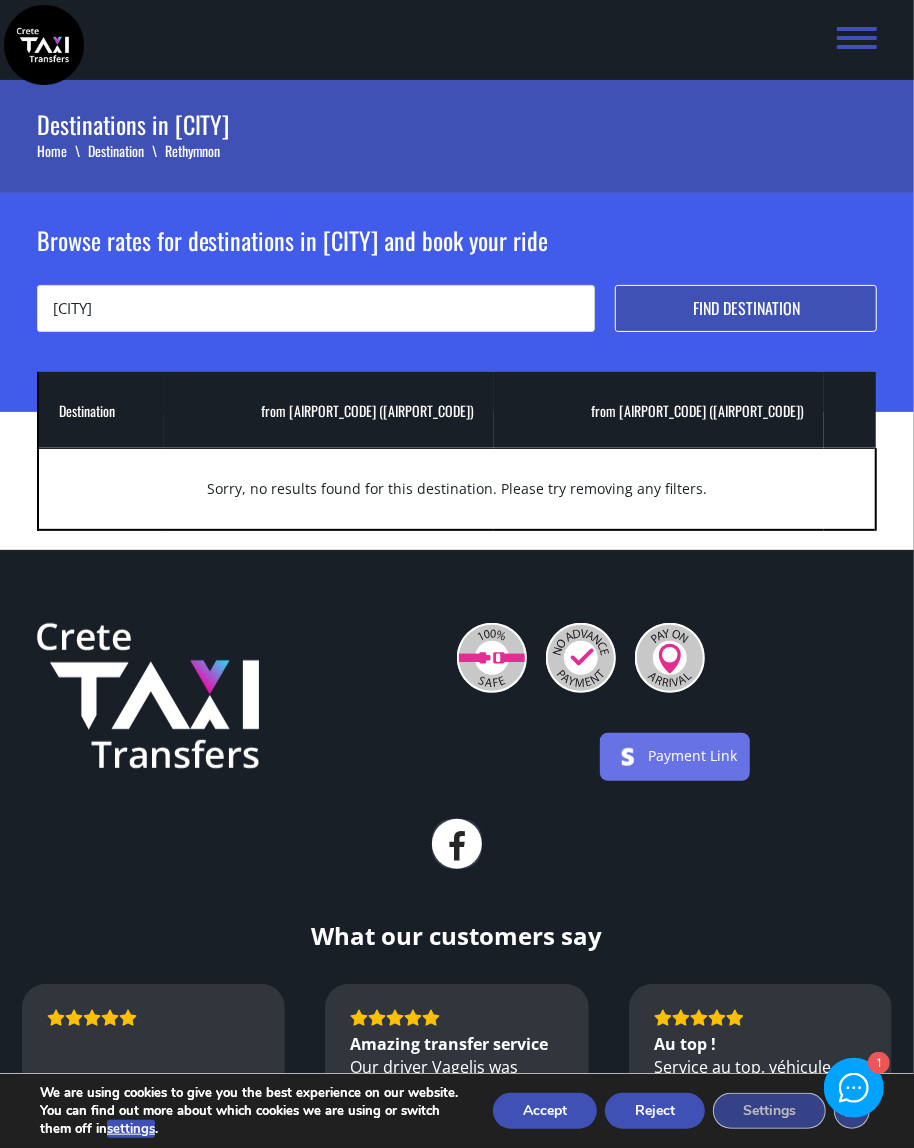click on "Find destination" at bounding box center [746, 308] 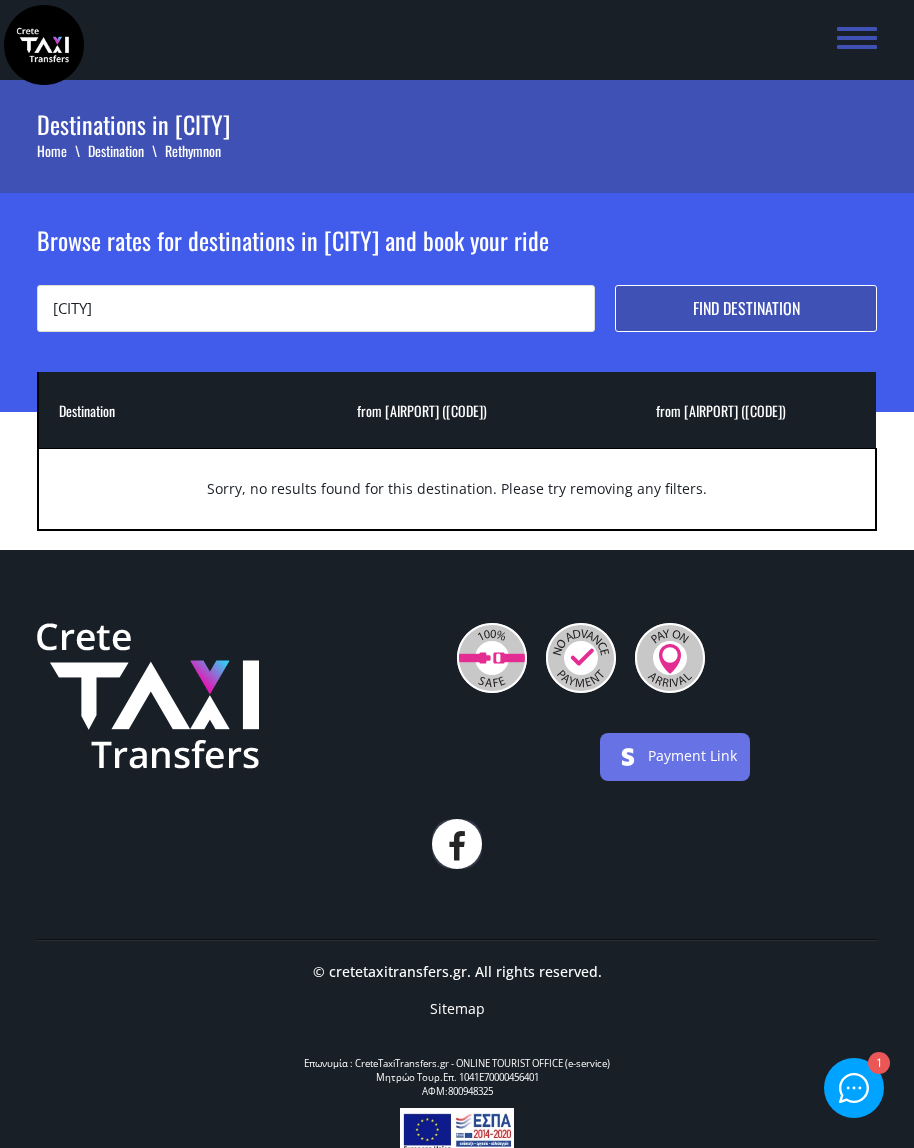 scroll, scrollTop: 0, scrollLeft: 0, axis: both 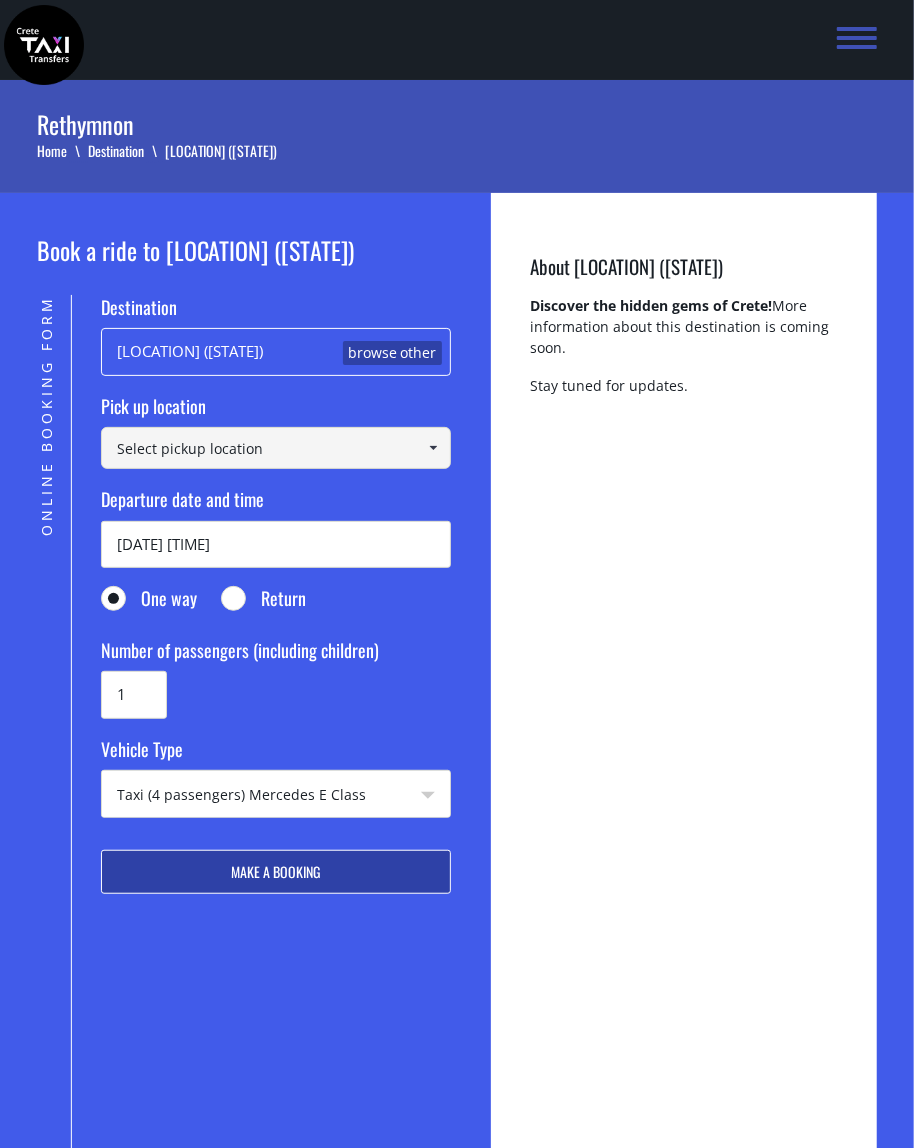 click at bounding box center (275, 448) 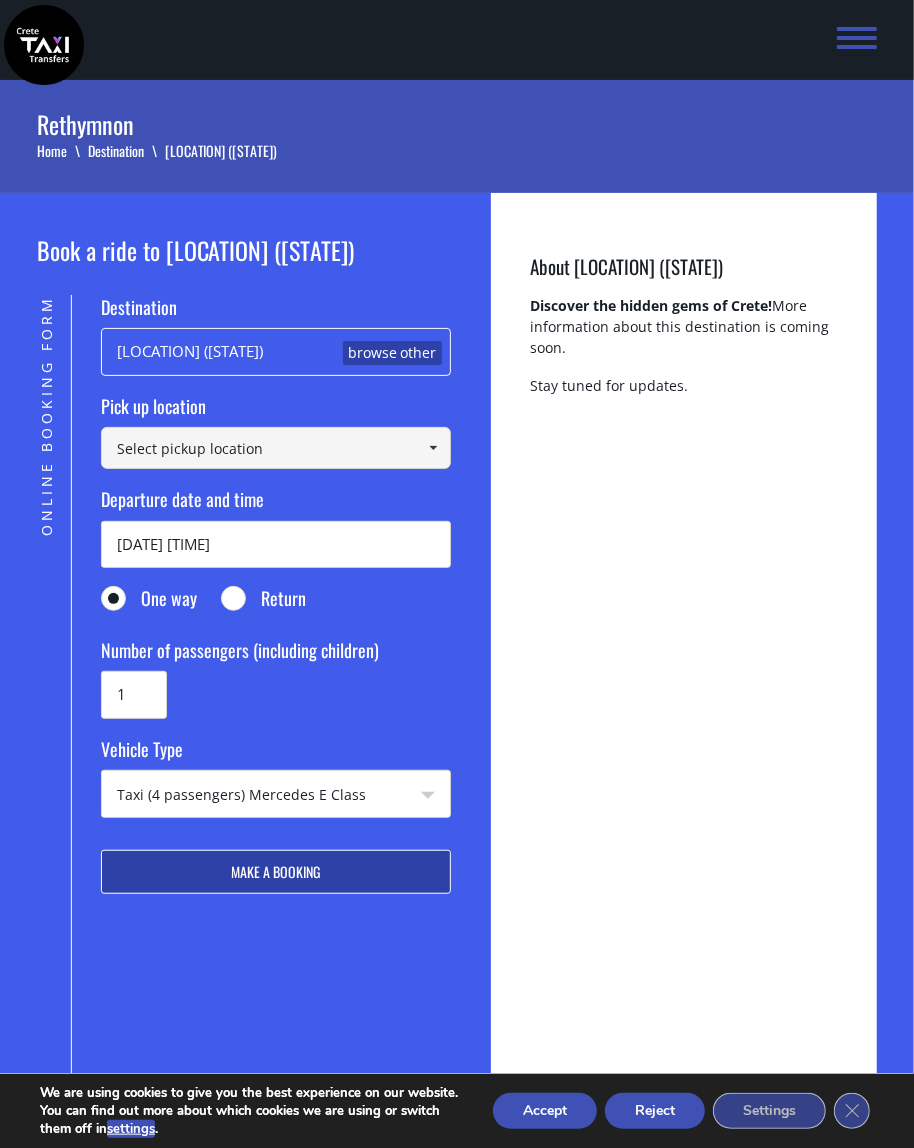 paste on "[STREET]" 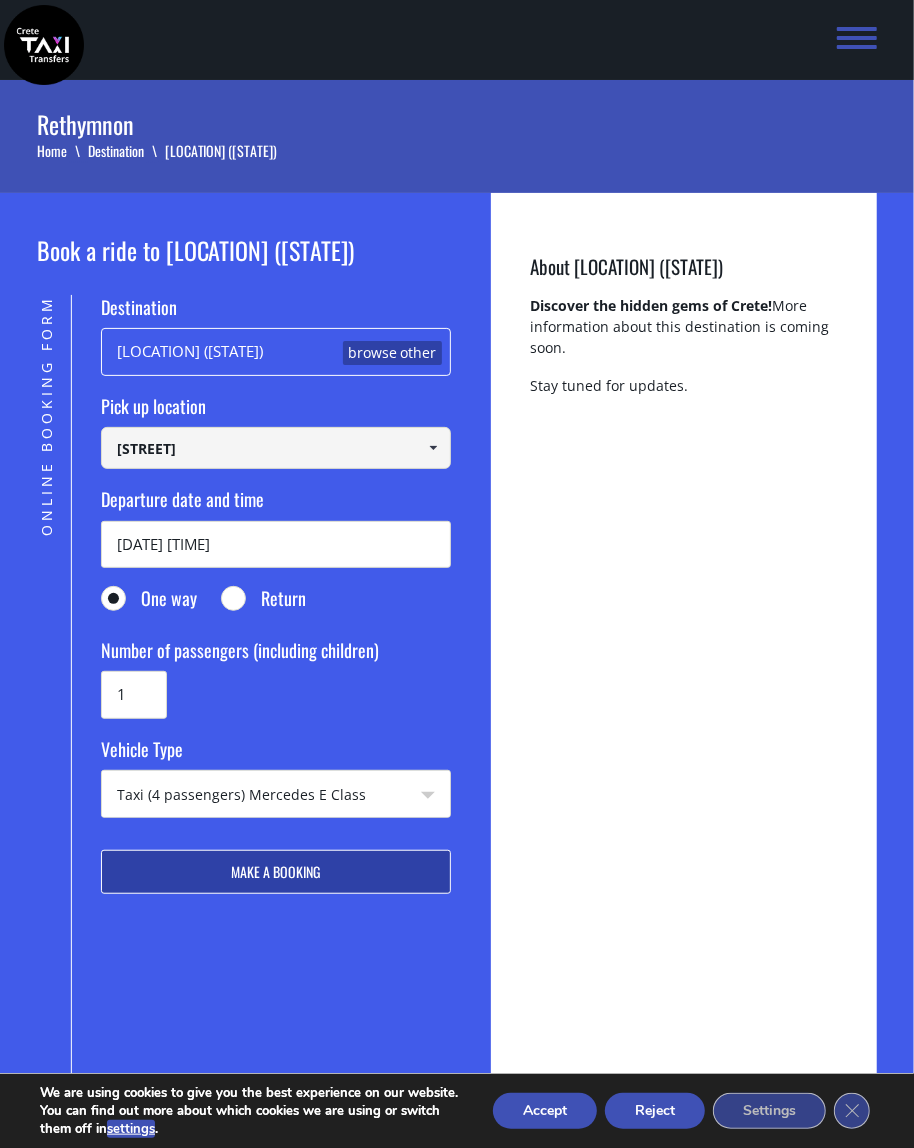 type on "[STREET]" 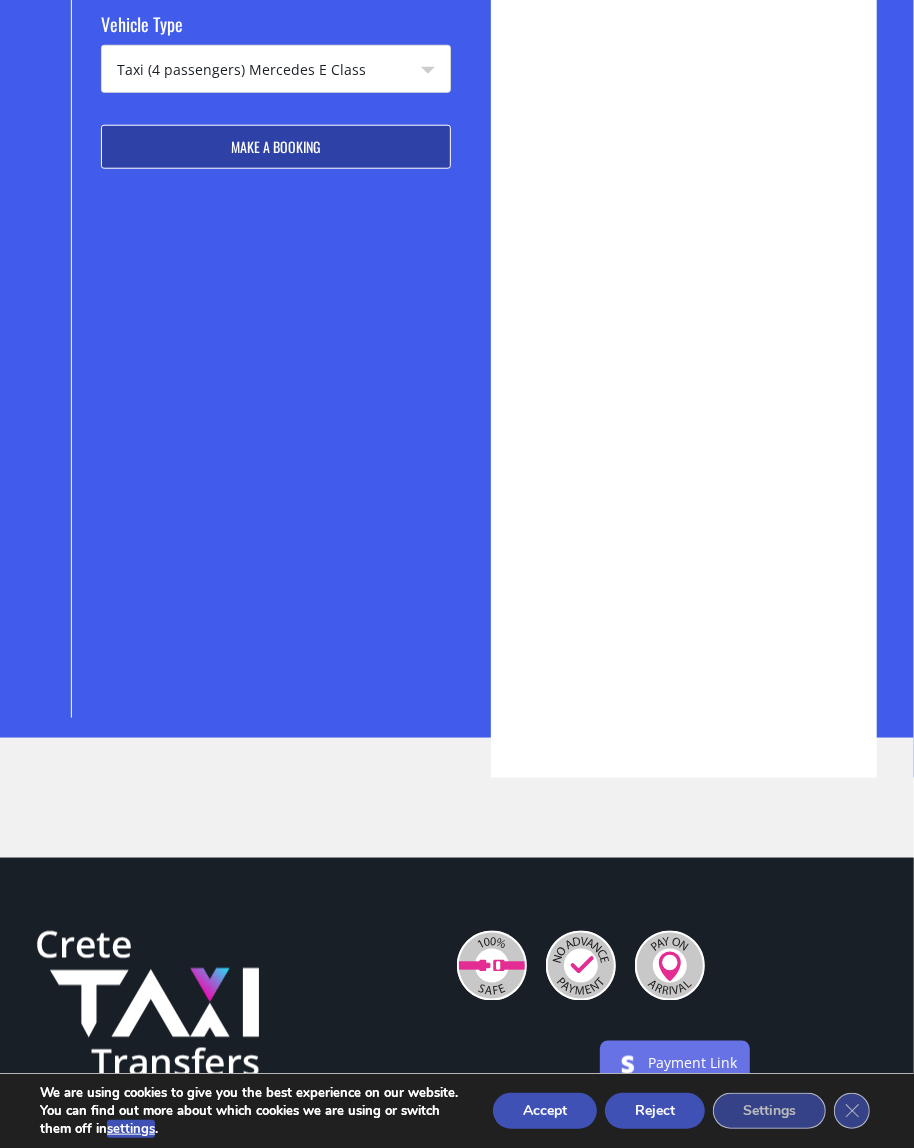 scroll, scrollTop: 0, scrollLeft: 0, axis: both 